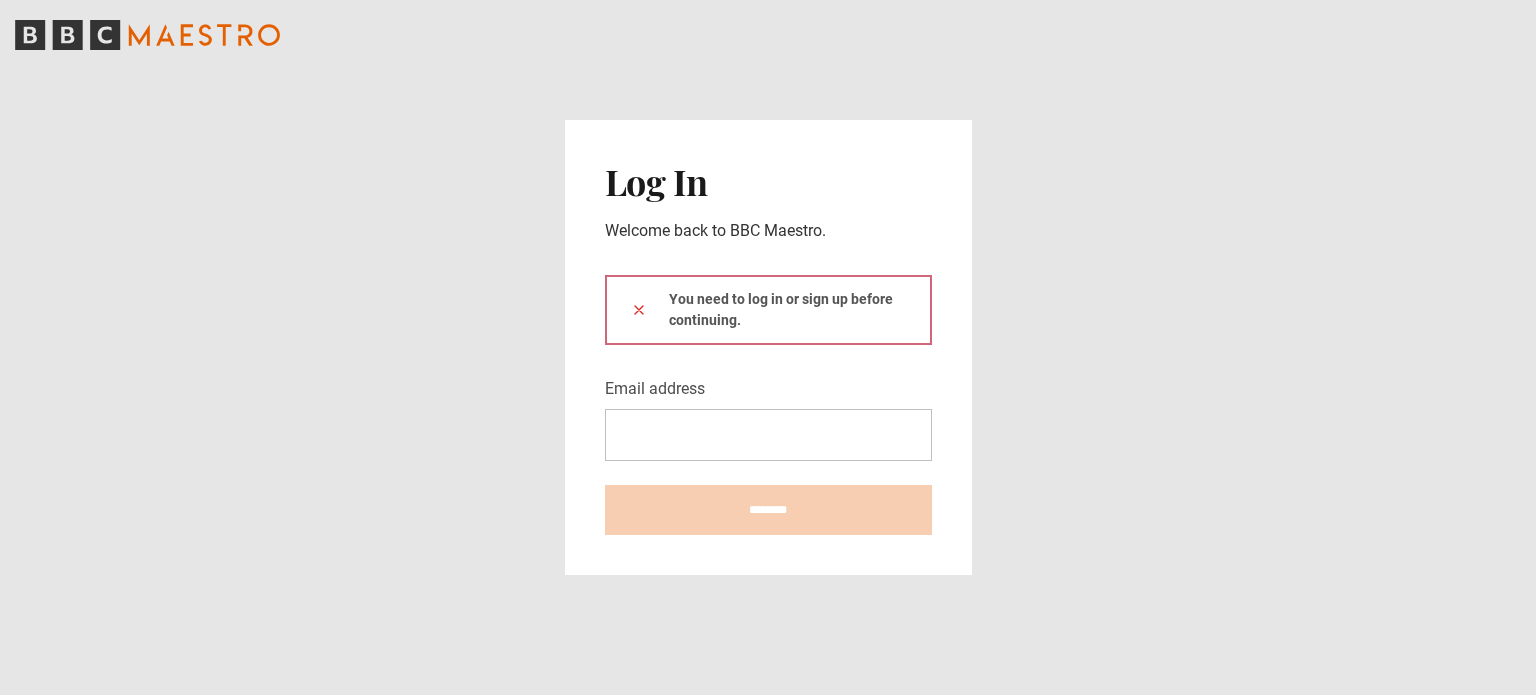 scroll, scrollTop: 0, scrollLeft: 0, axis: both 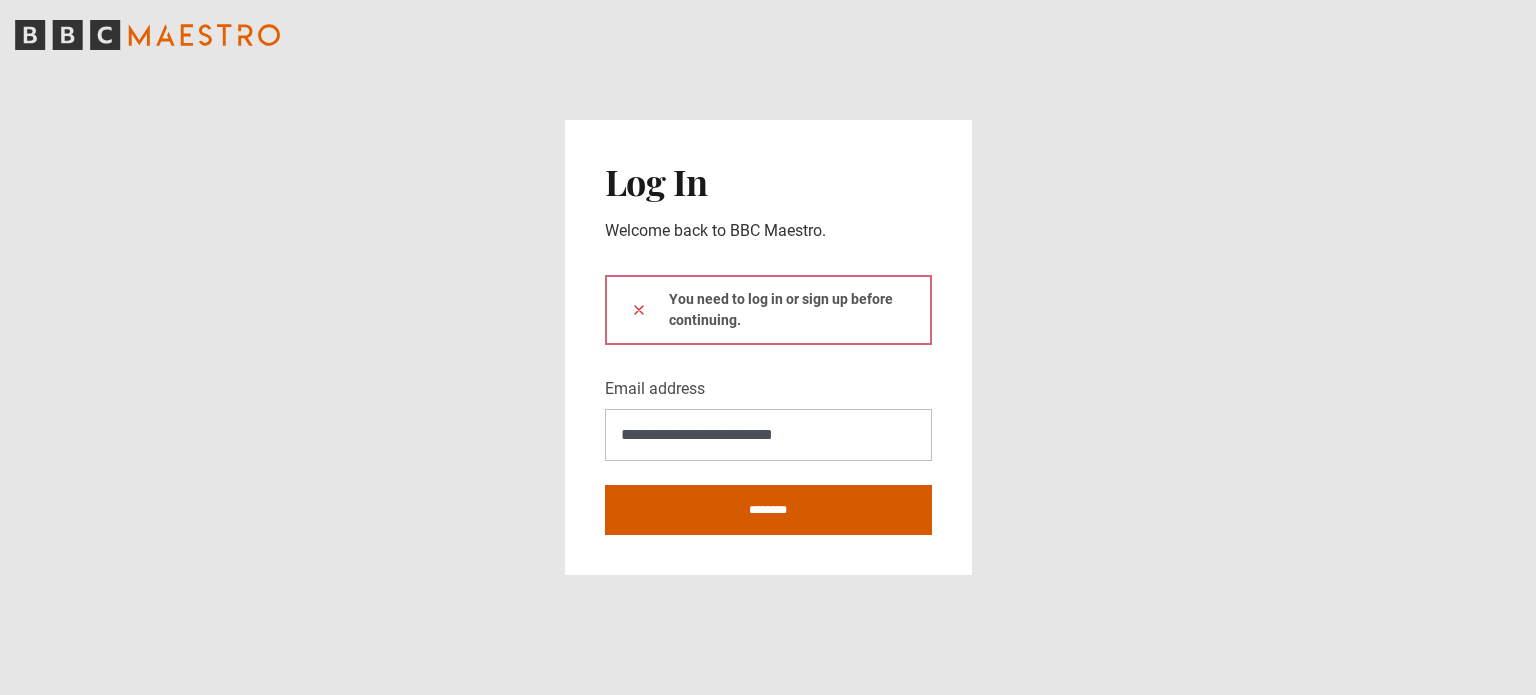 click on "********" at bounding box center [768, 510] 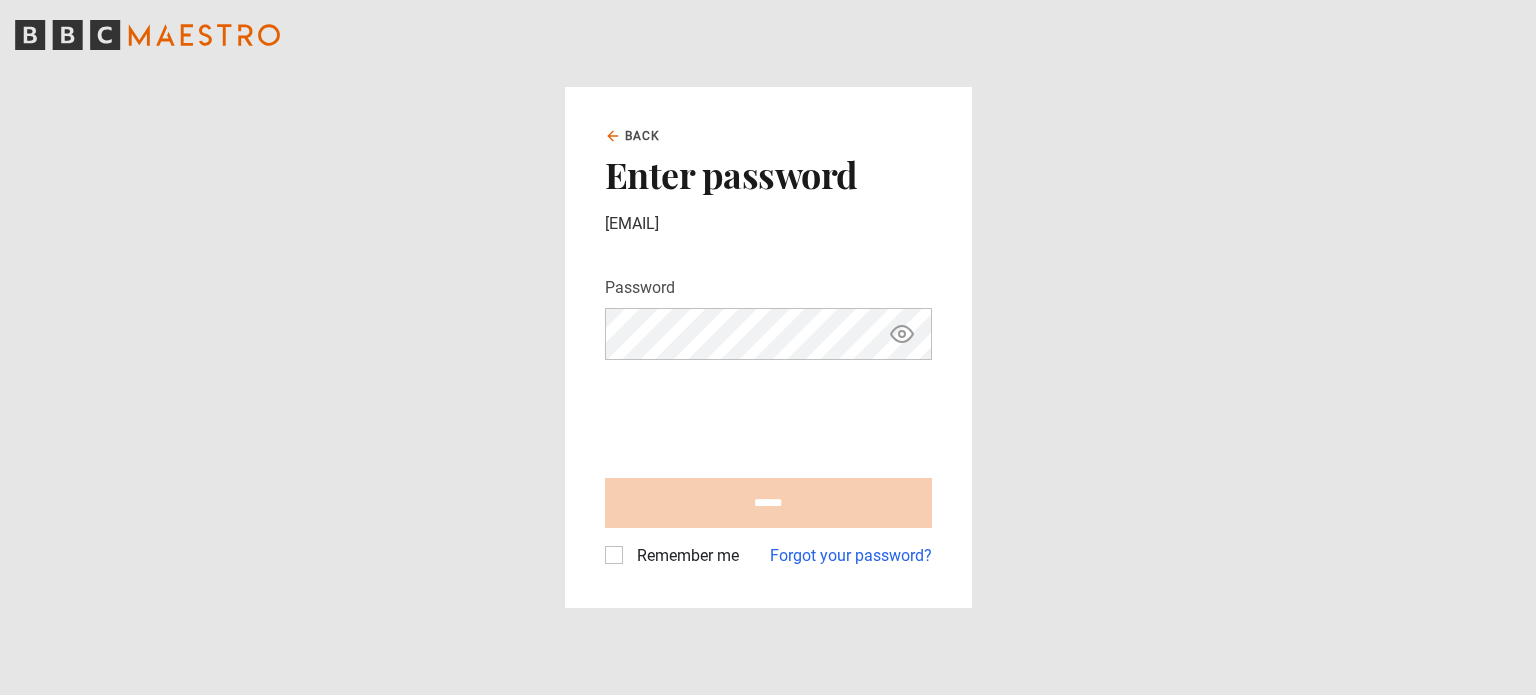 click at bounding box center [757, 415] 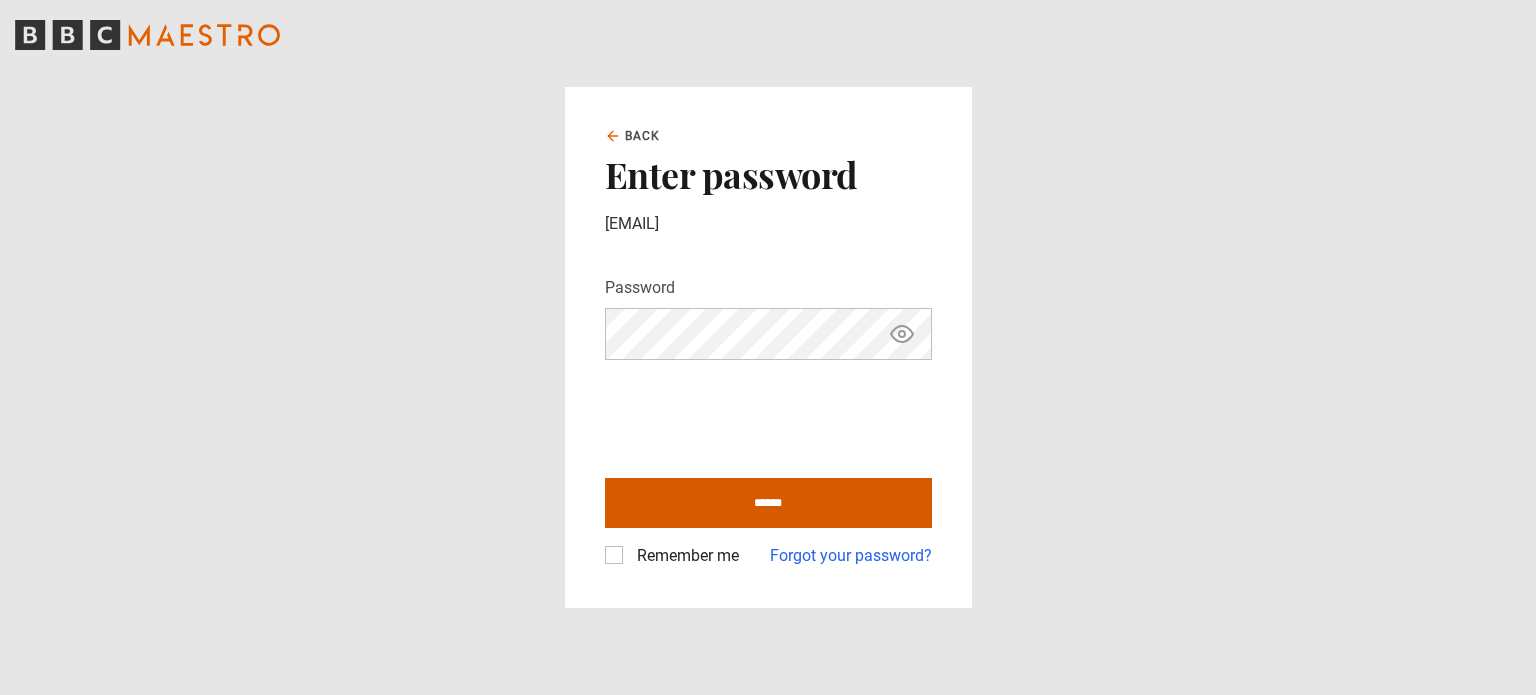 click on "******" at bounding box center [768, 503] 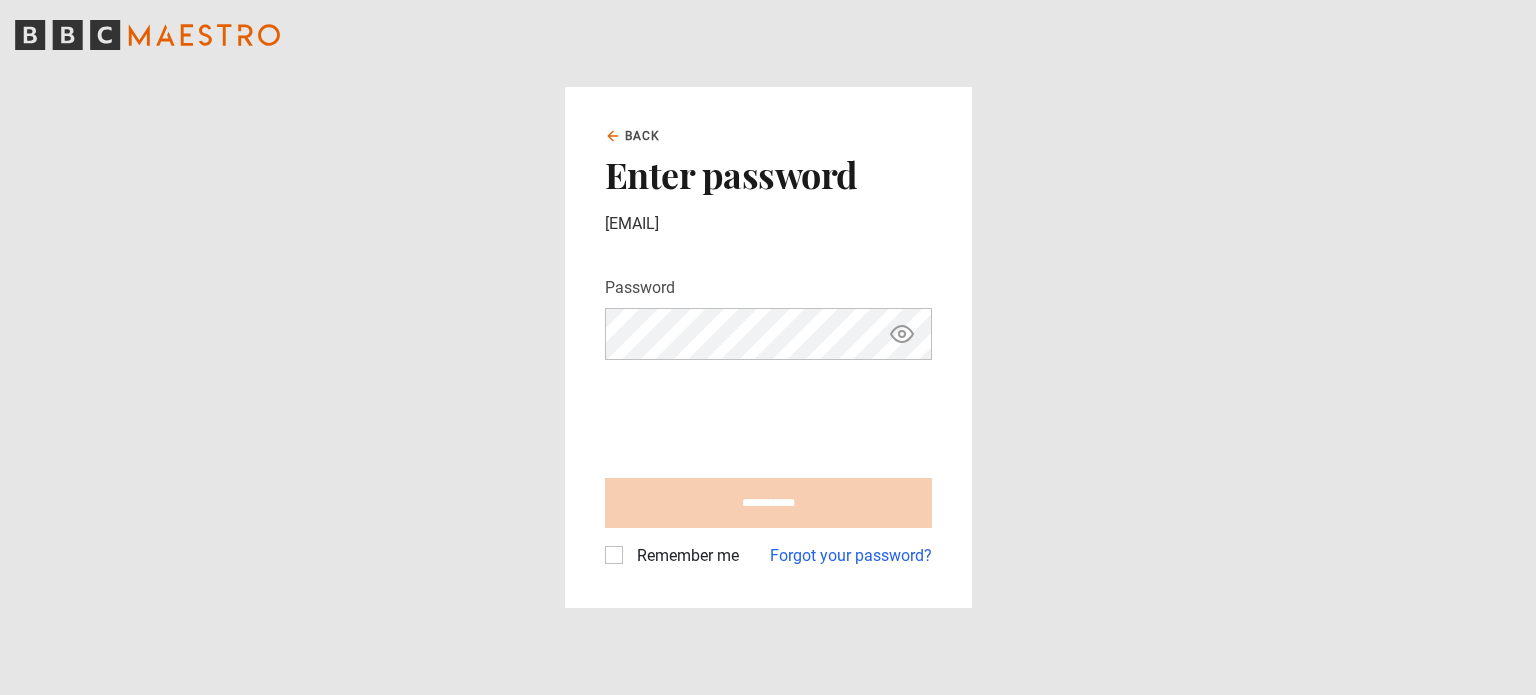 type on "**********" 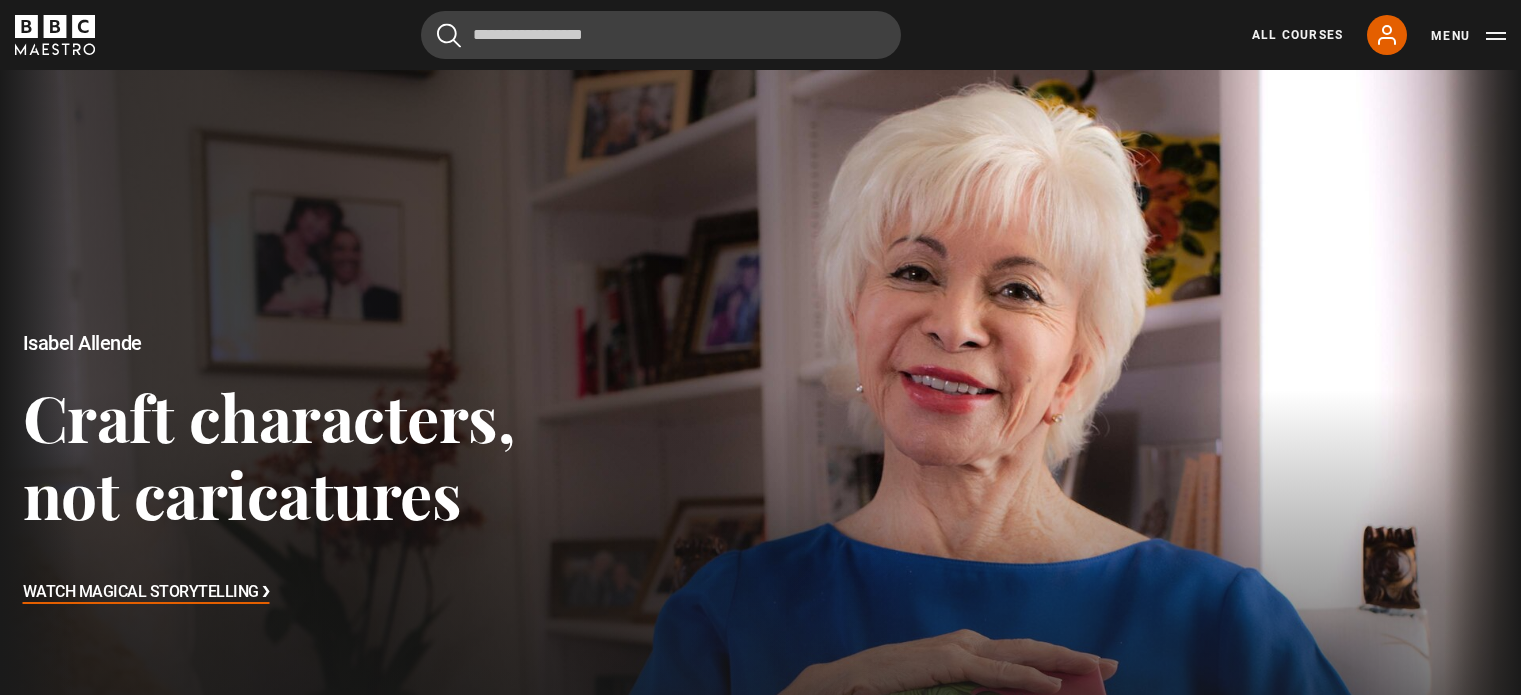 scroll, scrollTop: 0, scrollLeft: 0, axis: both 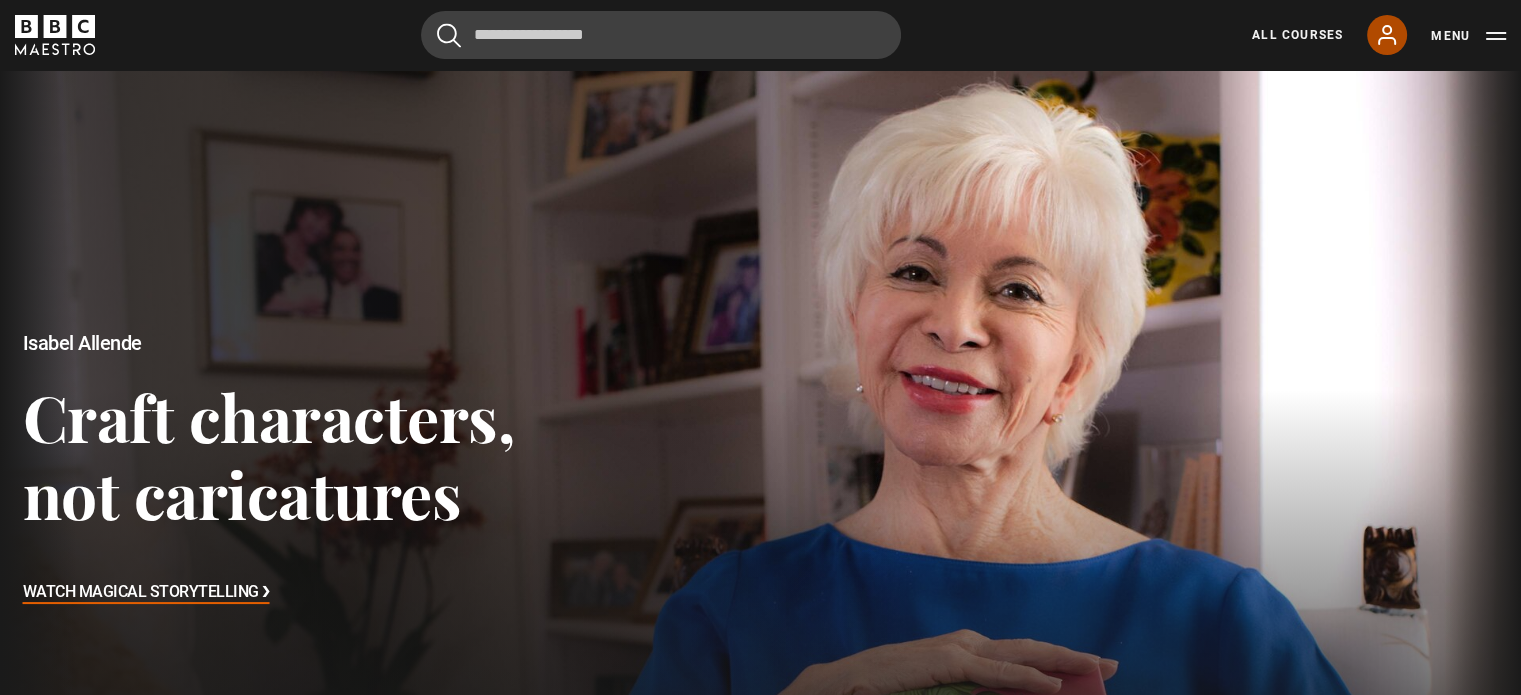 click 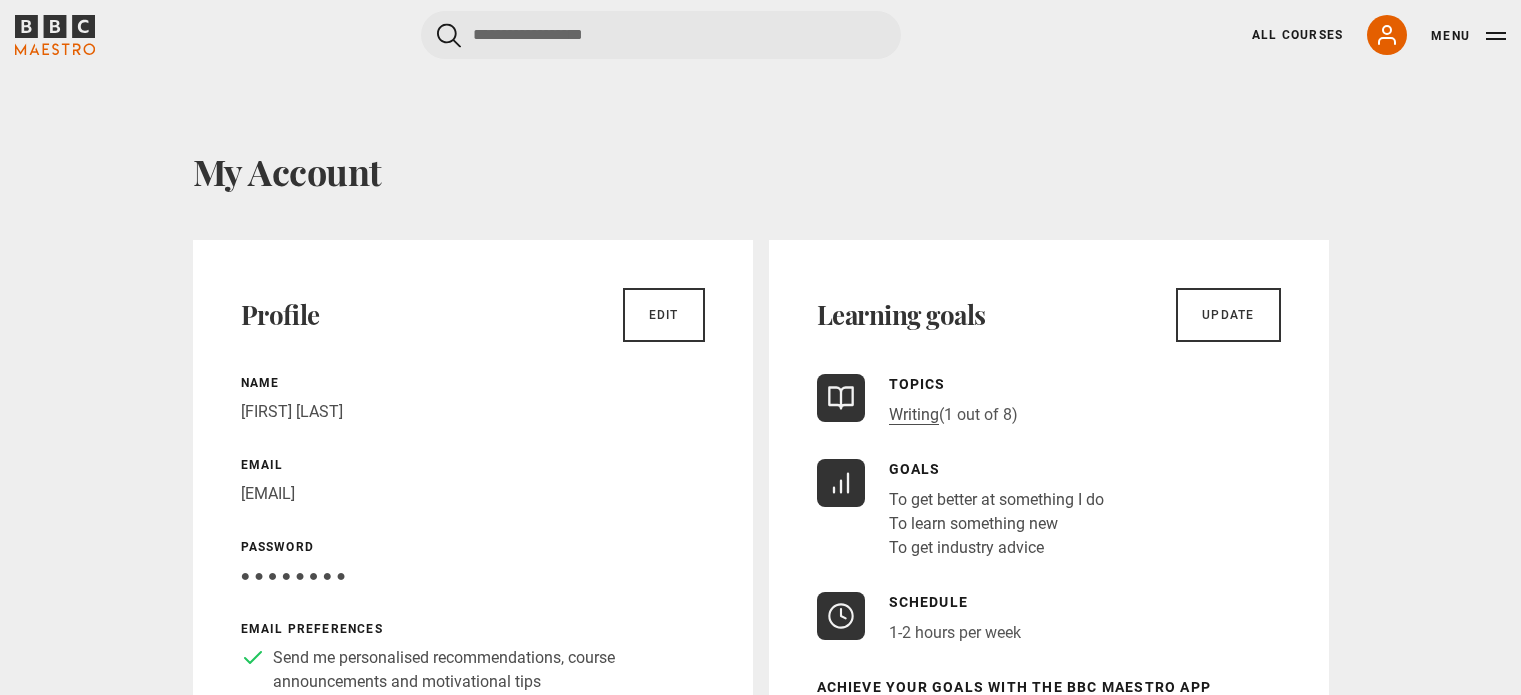 scroll, scrollTop: 0, scrollLeft: 0, axis: both 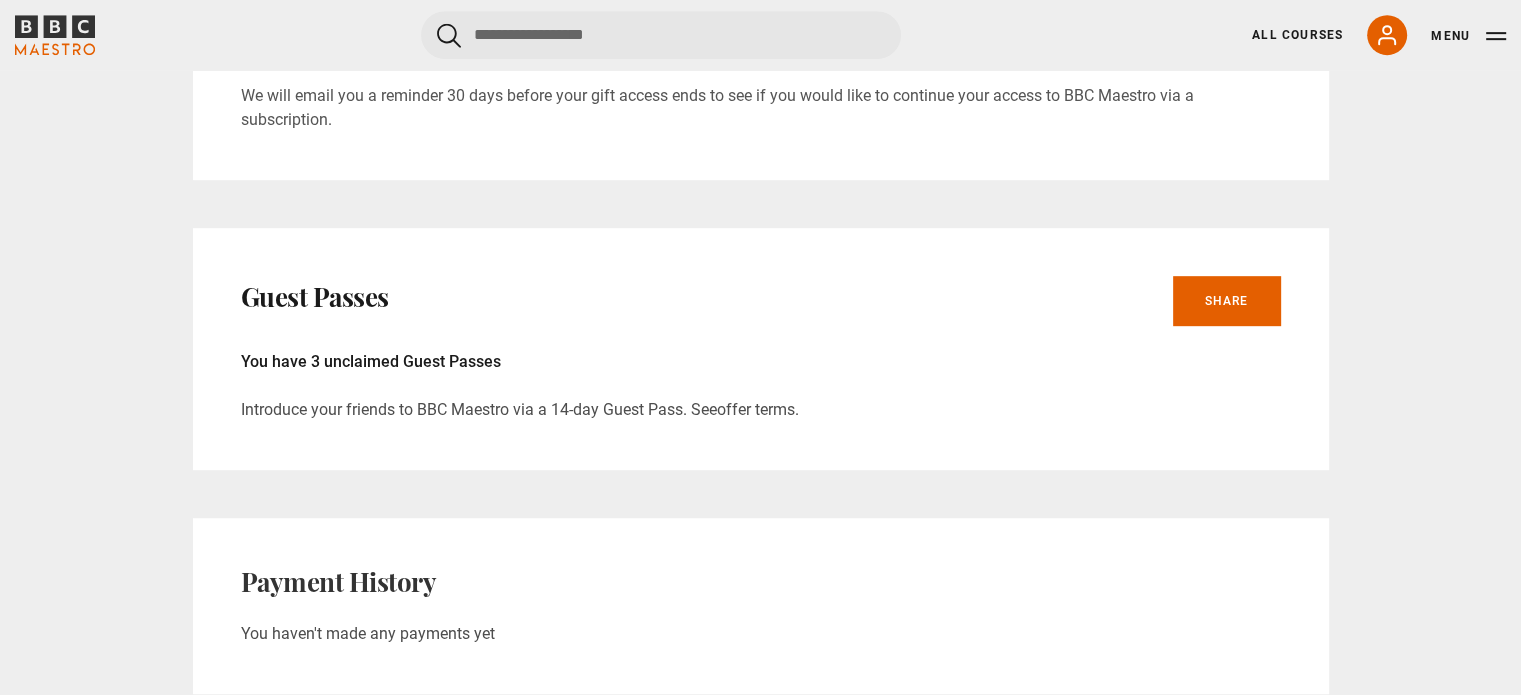 click on "offer terms" at bounding box center [756, 410] 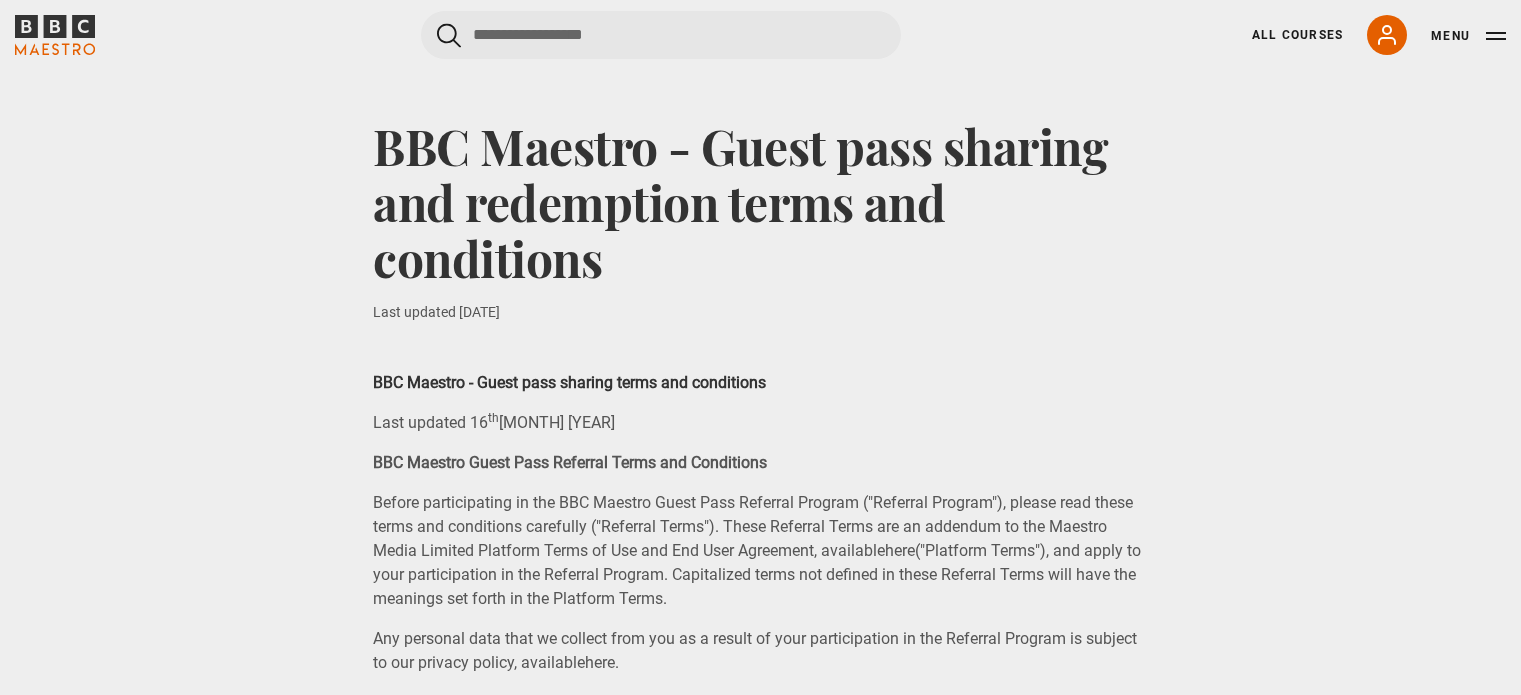 scroll, scrollTop: 100, scrollLeft: 0, axis: vertical 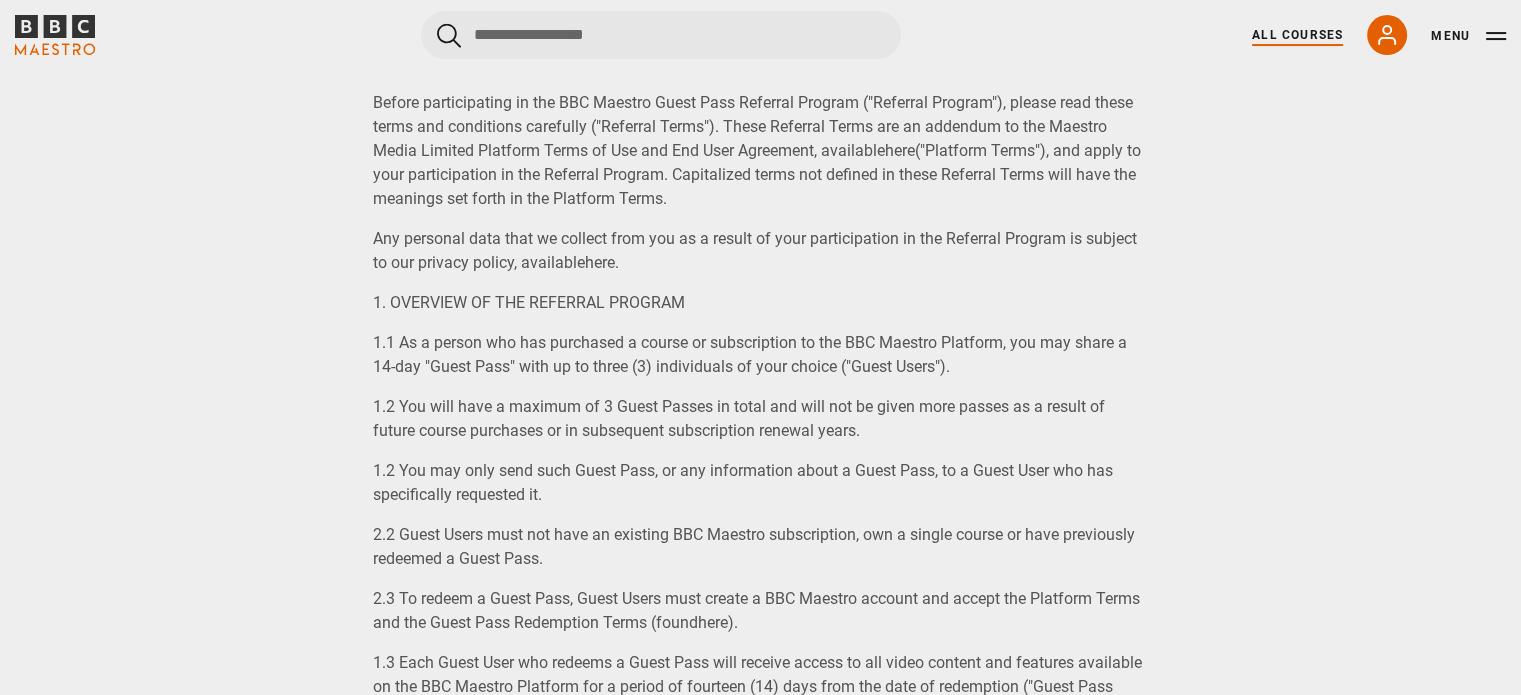 click on "All Courses" at bounding box center (1297, 35) 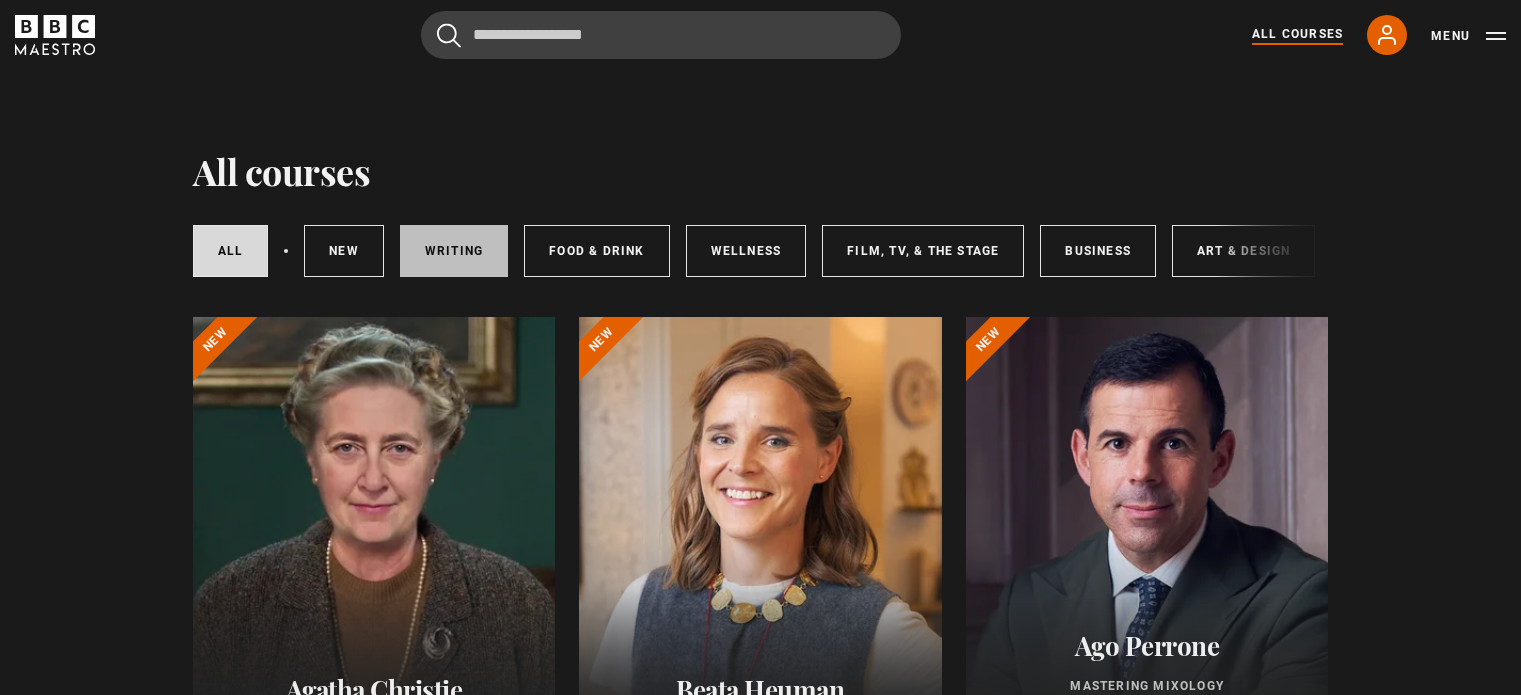 click on "Writing" at bounding box center (454, 251) 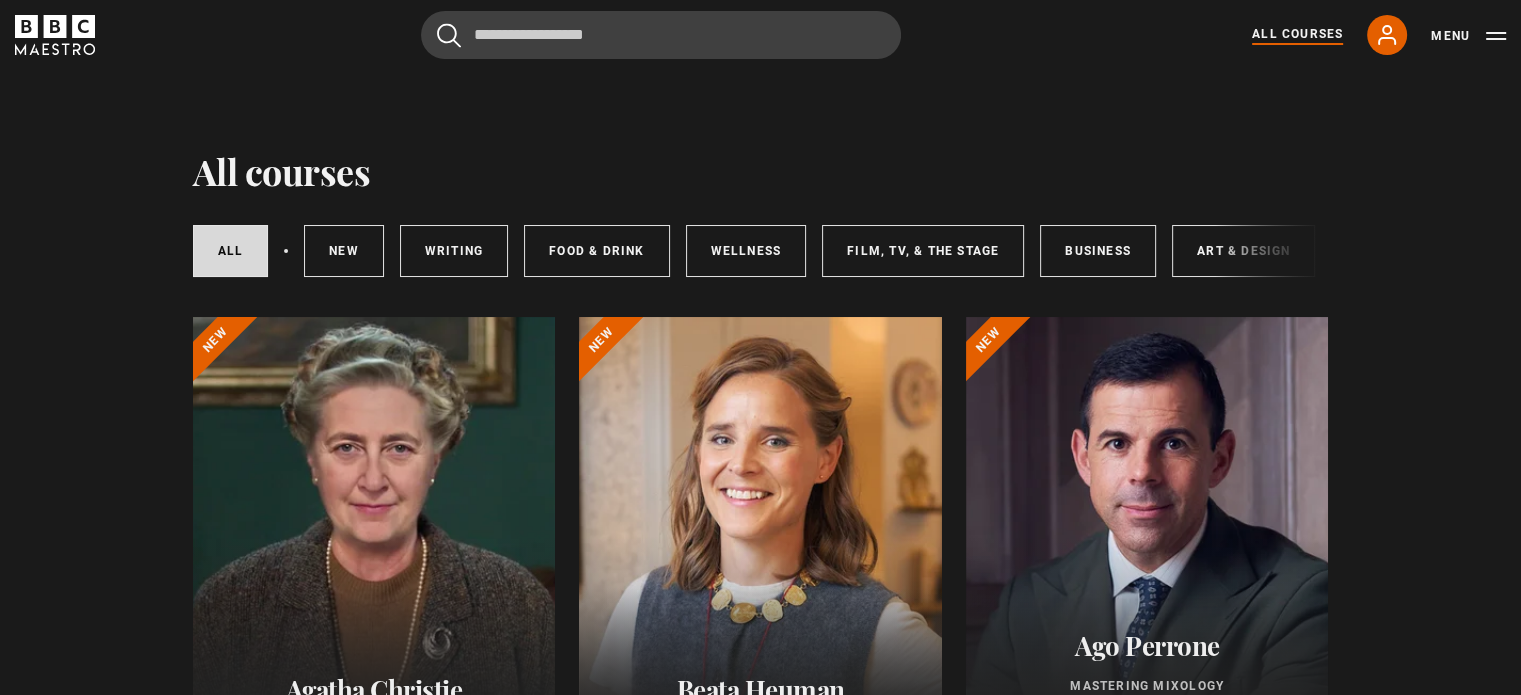 scroll, scrollTop: 0, scrollLeft: 0, axis: both 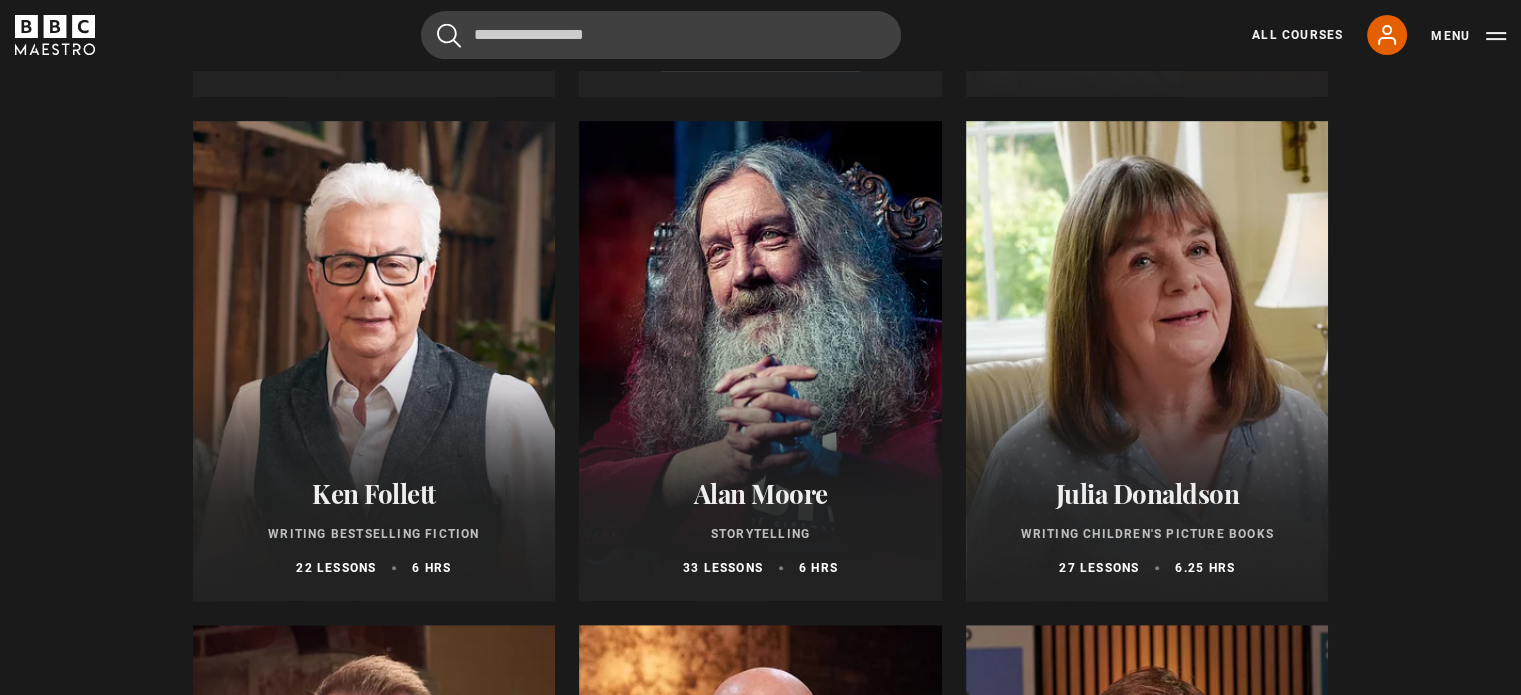 click at bounding box center [374, 361] 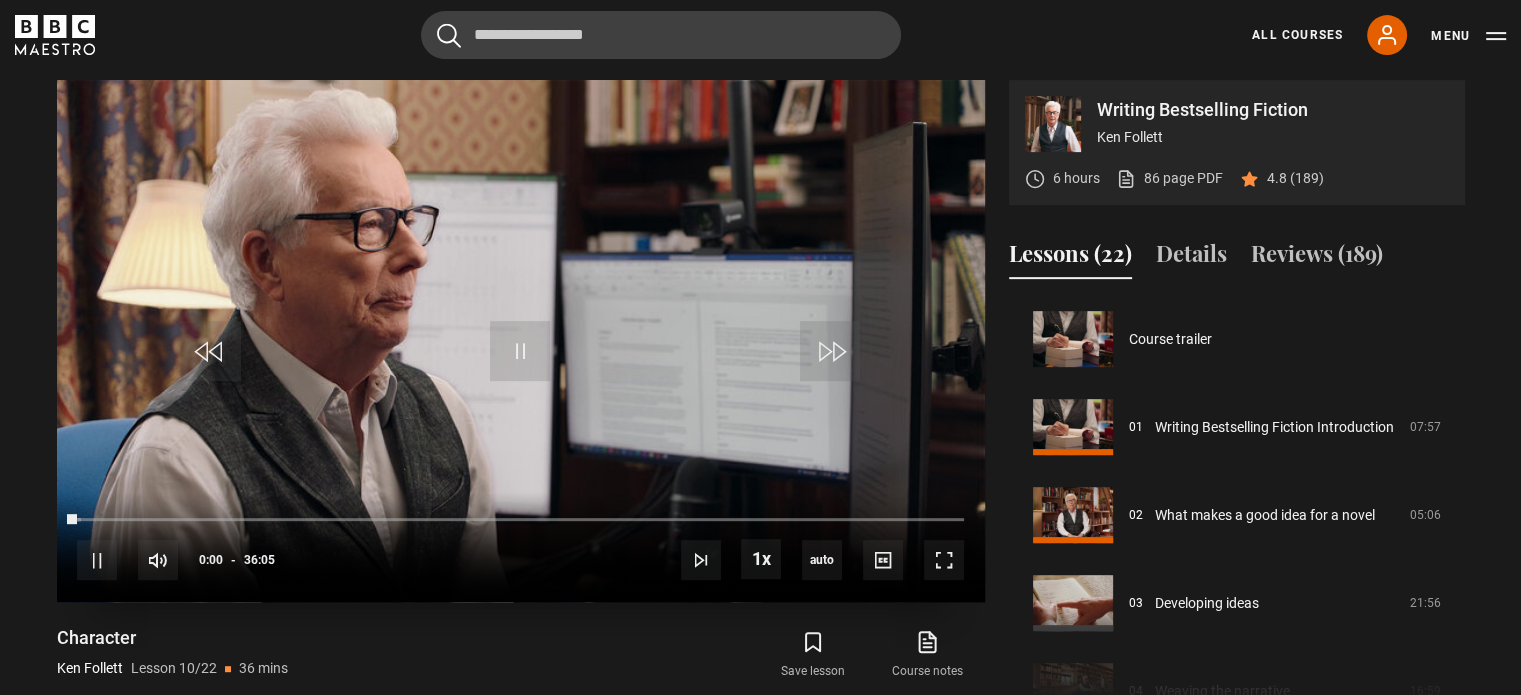 scroll, scrollTop: 804, scrollLeft: 0, axis: vertical 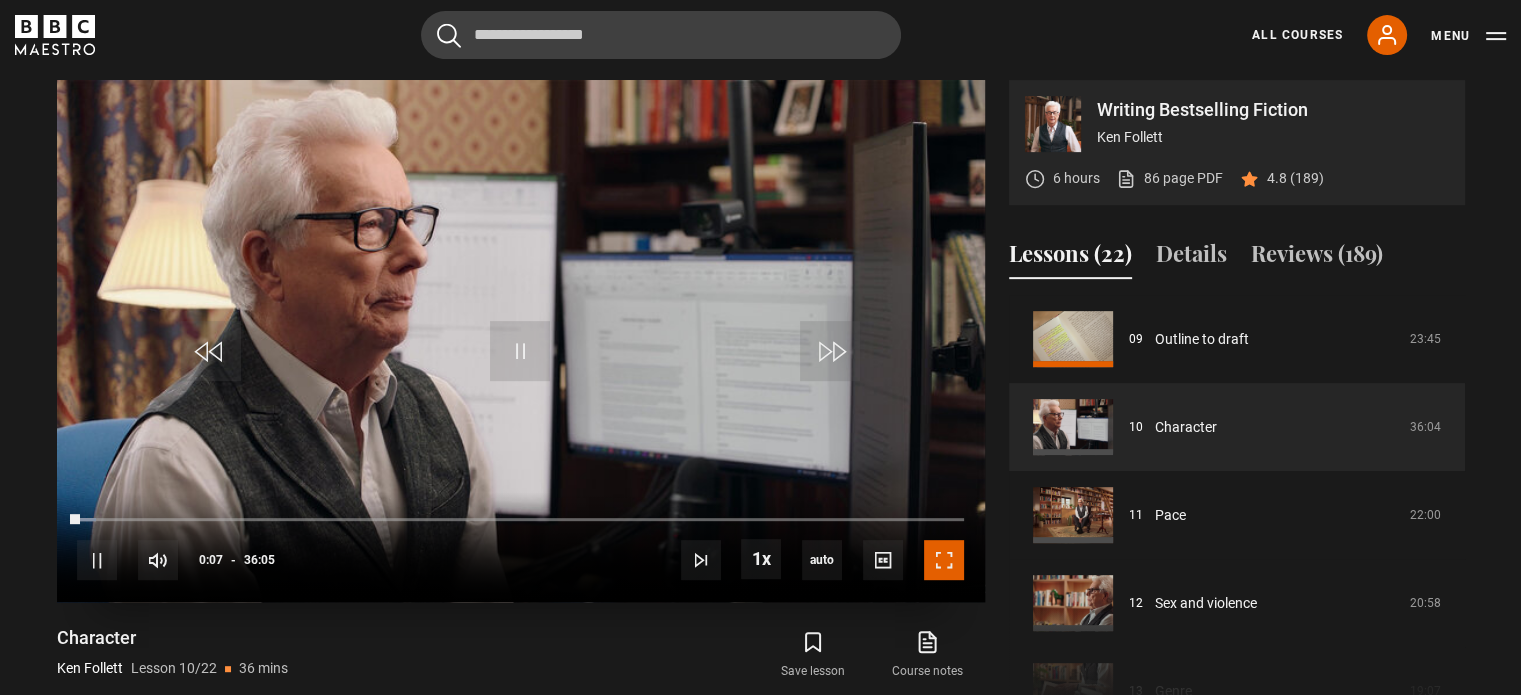 click at bounding box center [944, 560] 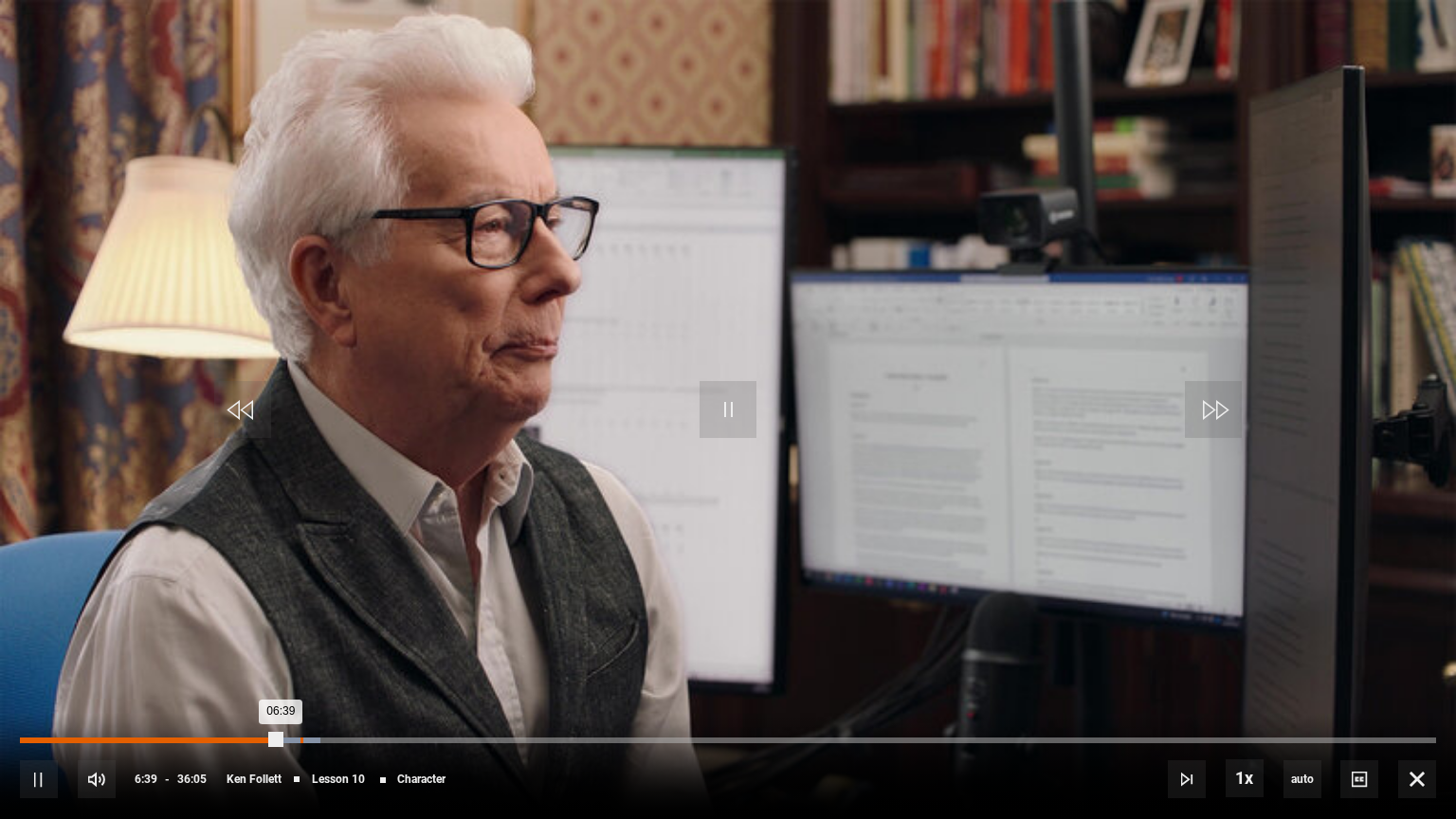 click on "Loaded :  21.25% 07:08 06:39" at bounding box center [728, 740] 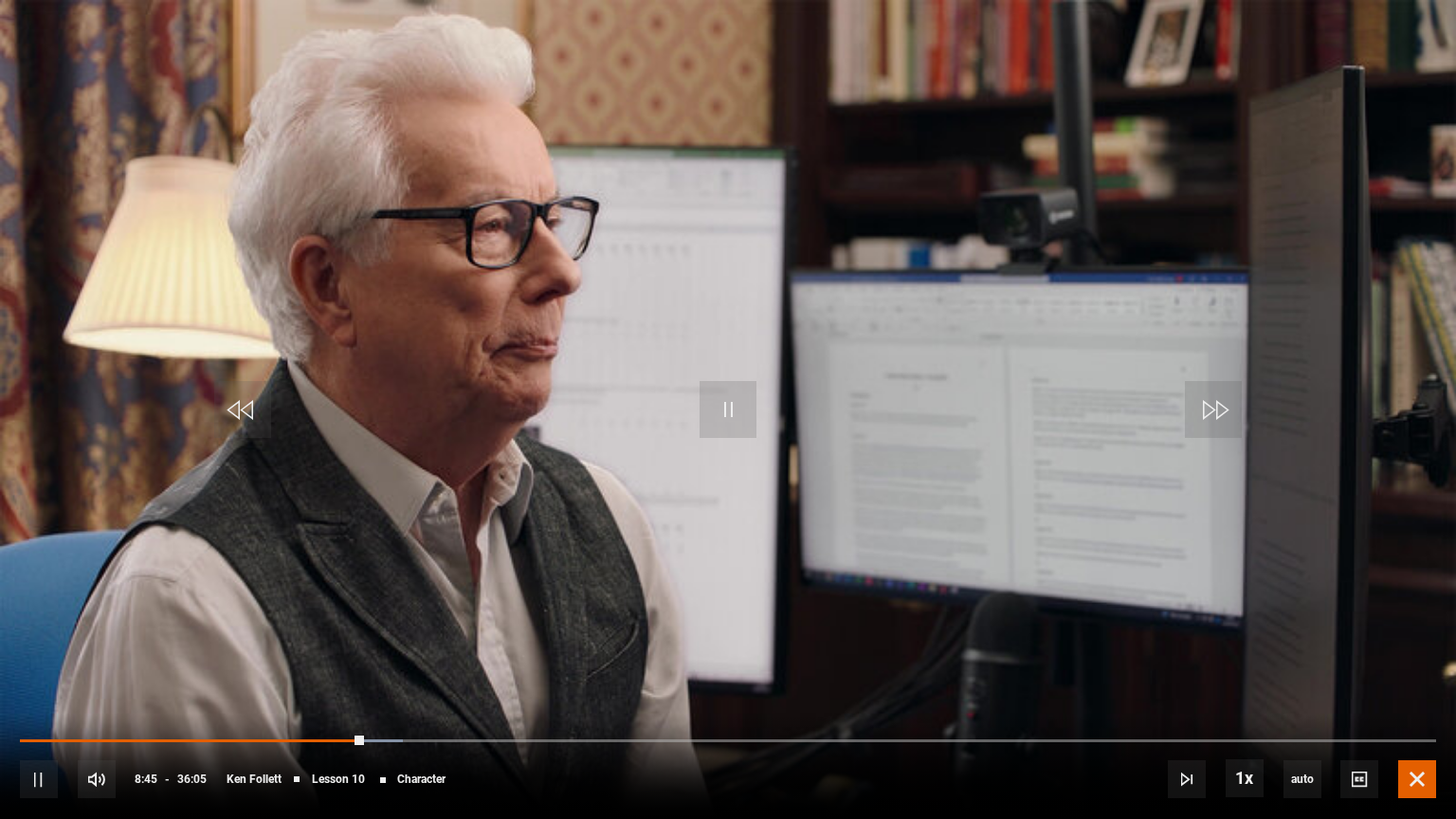 click at bounding box center [1417, 779] 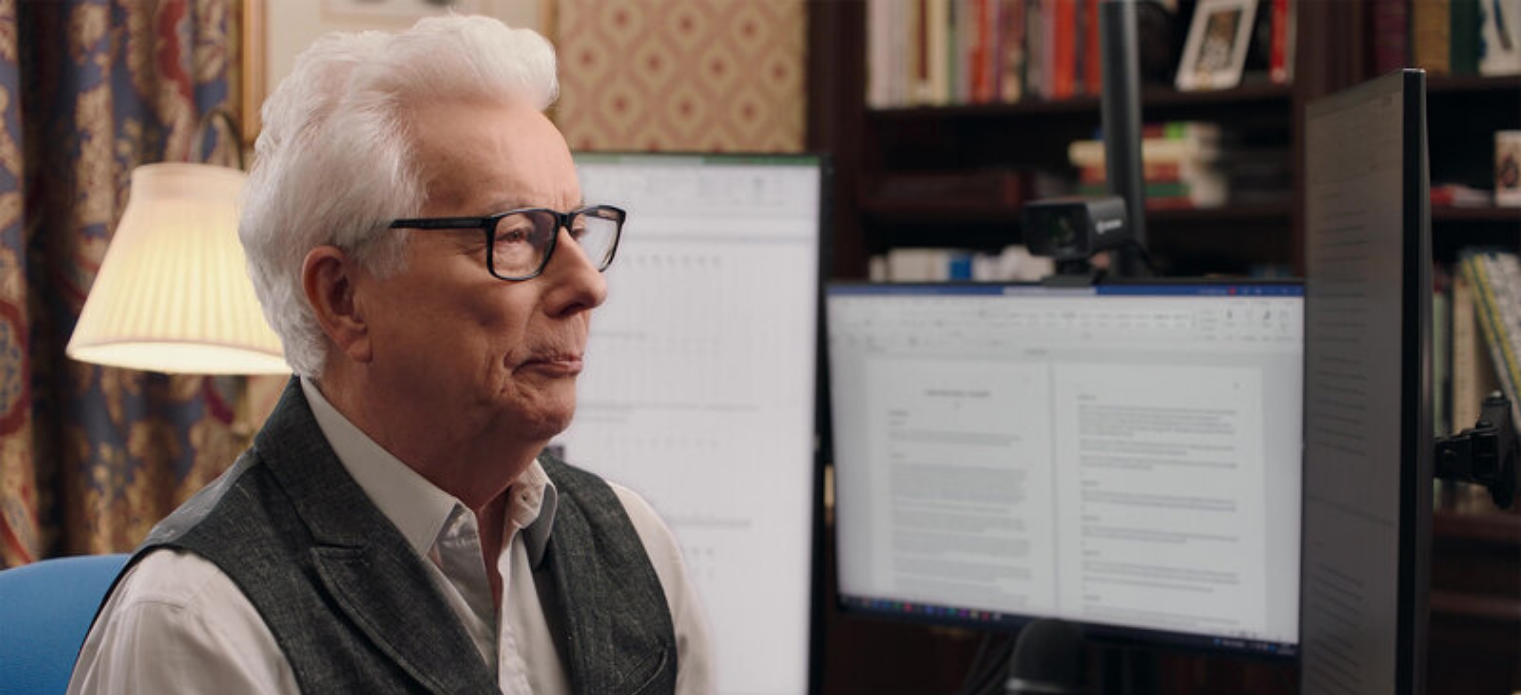 scroll, scrollTop: 1592, scrollLeft: 0, axis: vertical 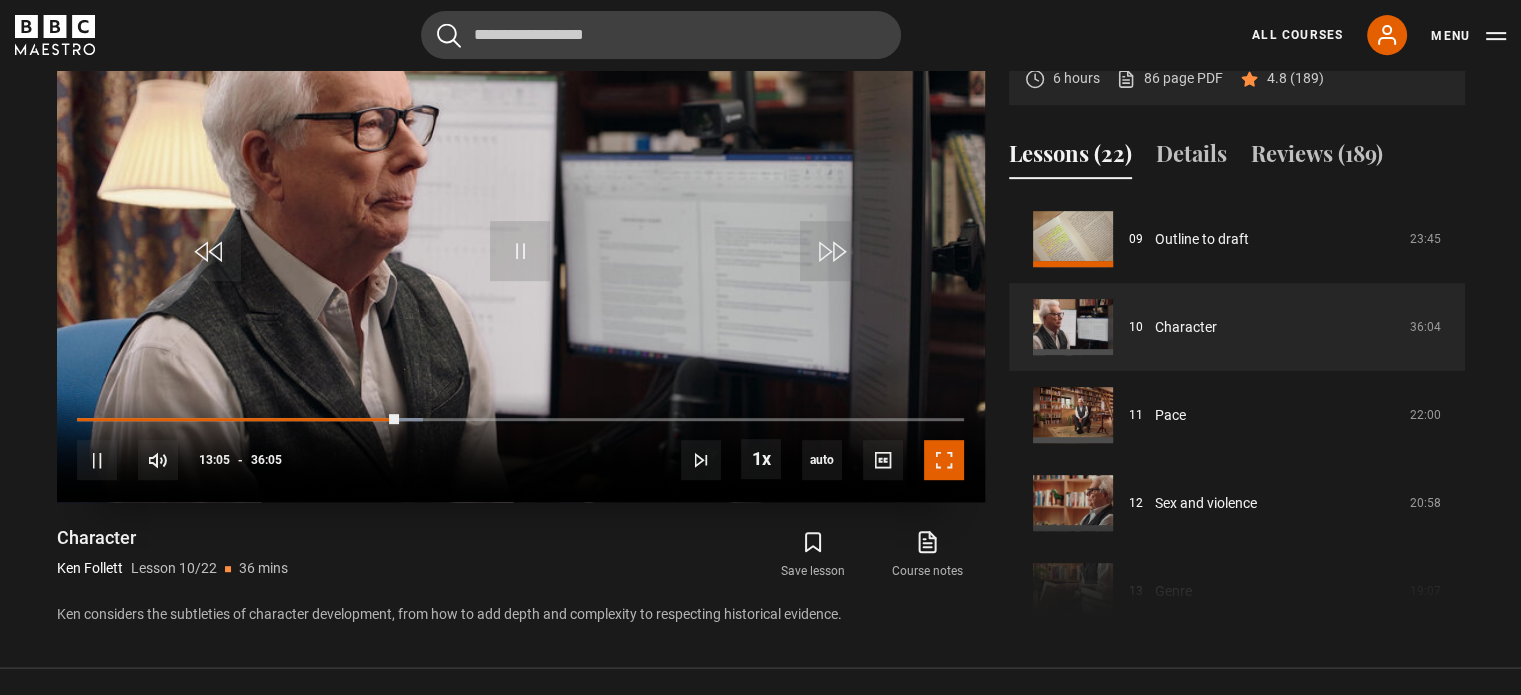 click at bounding box center [944, 460] 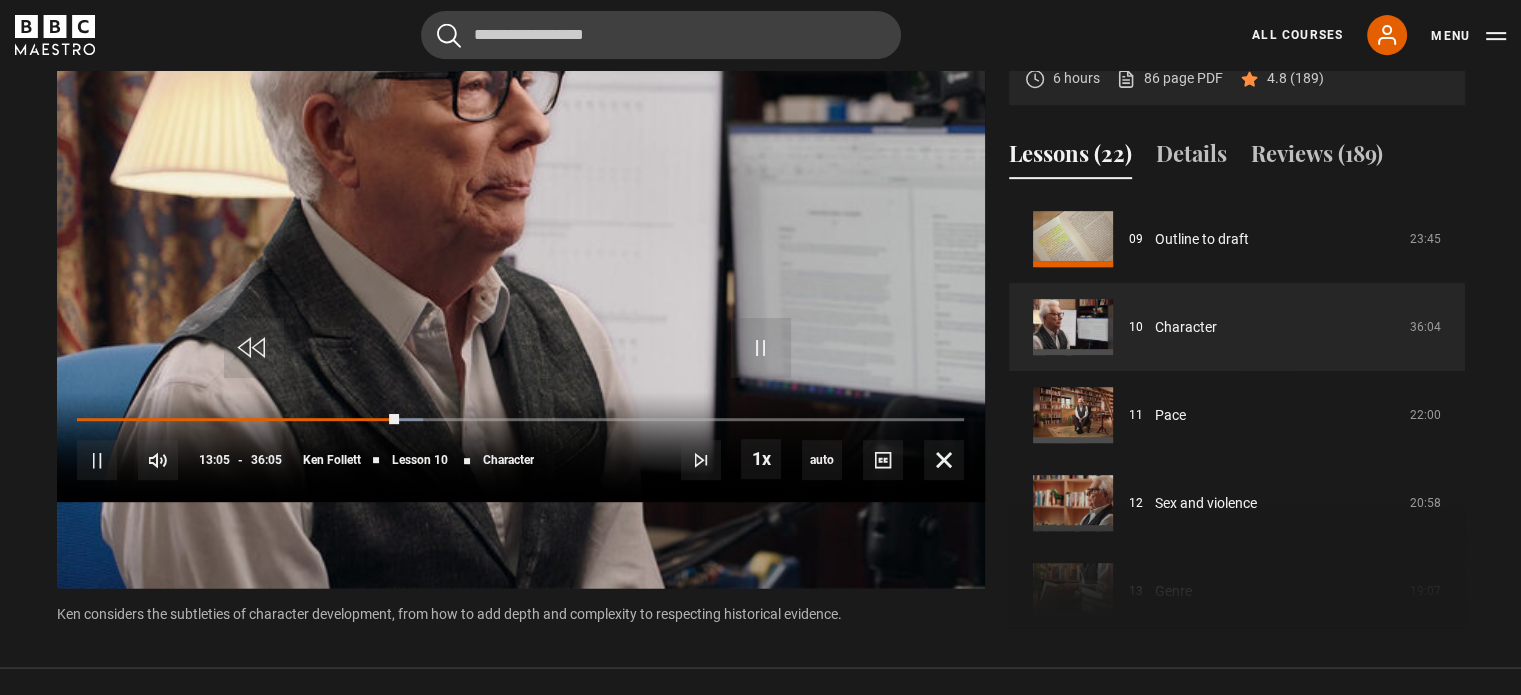 scroll, scrollTop: 884, scrollLeft: 0, axis: vertical 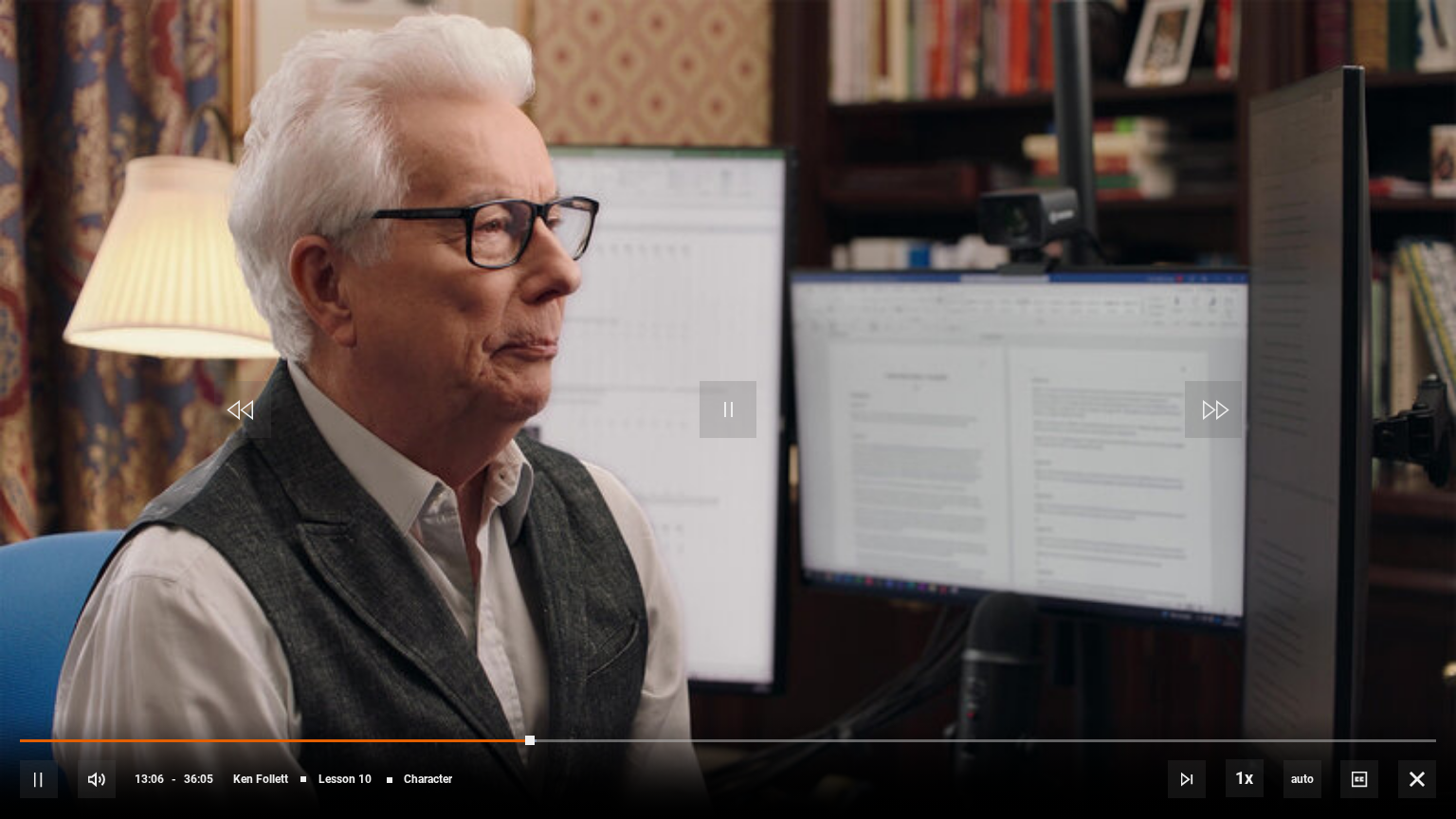 click at bounding box center [728, 410] 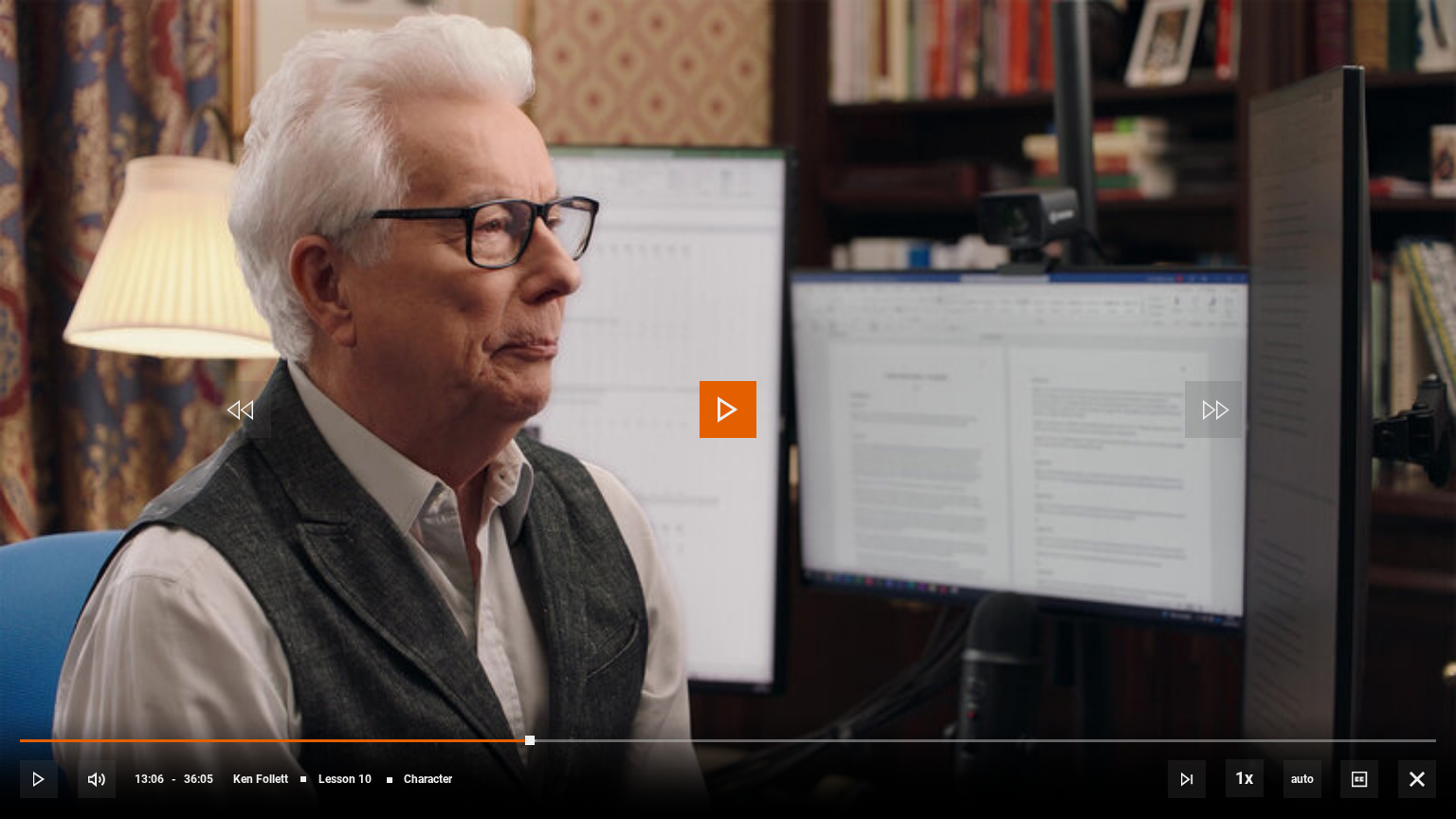 click at bounding box center (728, 410) 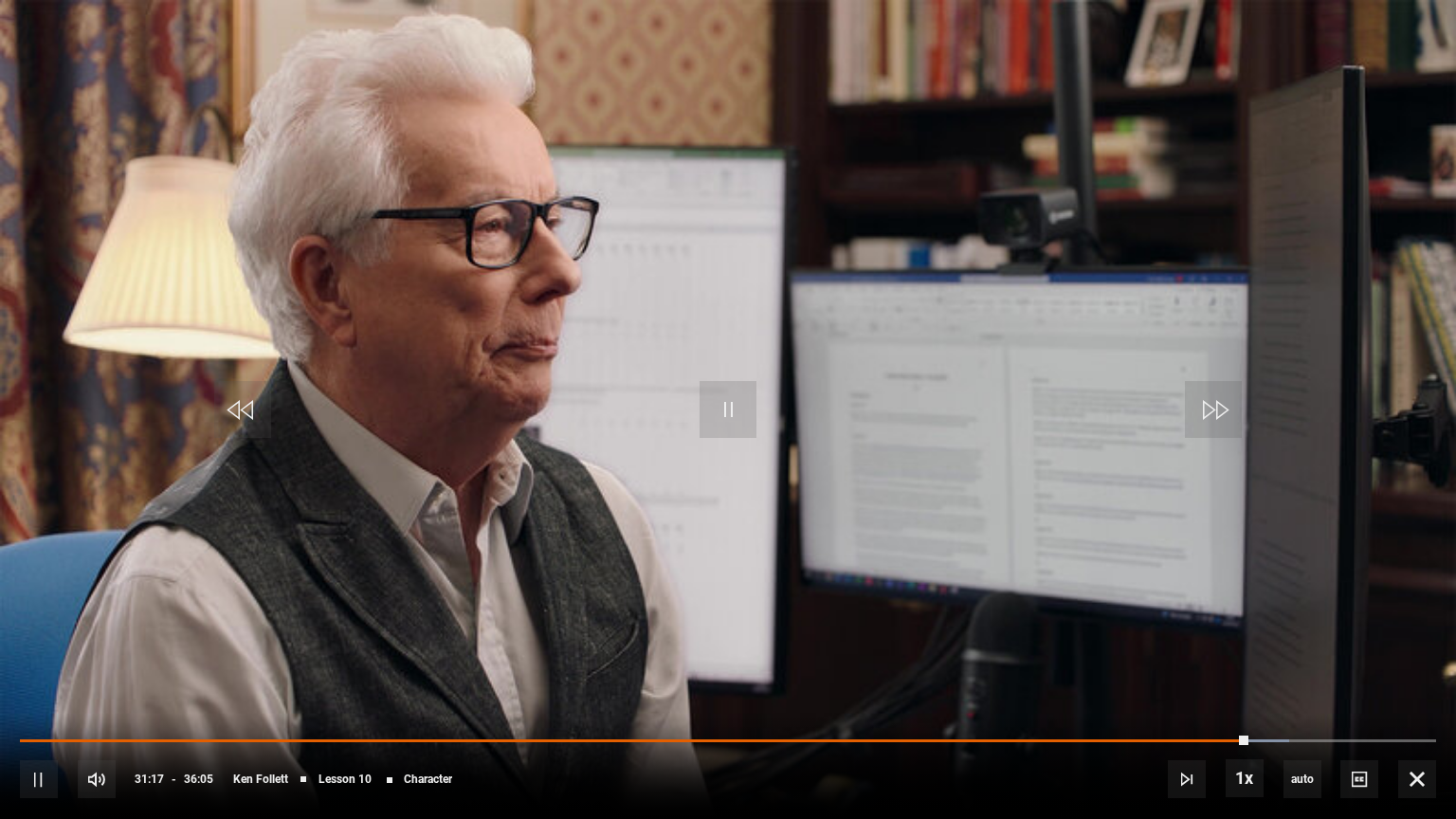 click at bounding box center [728, 410] 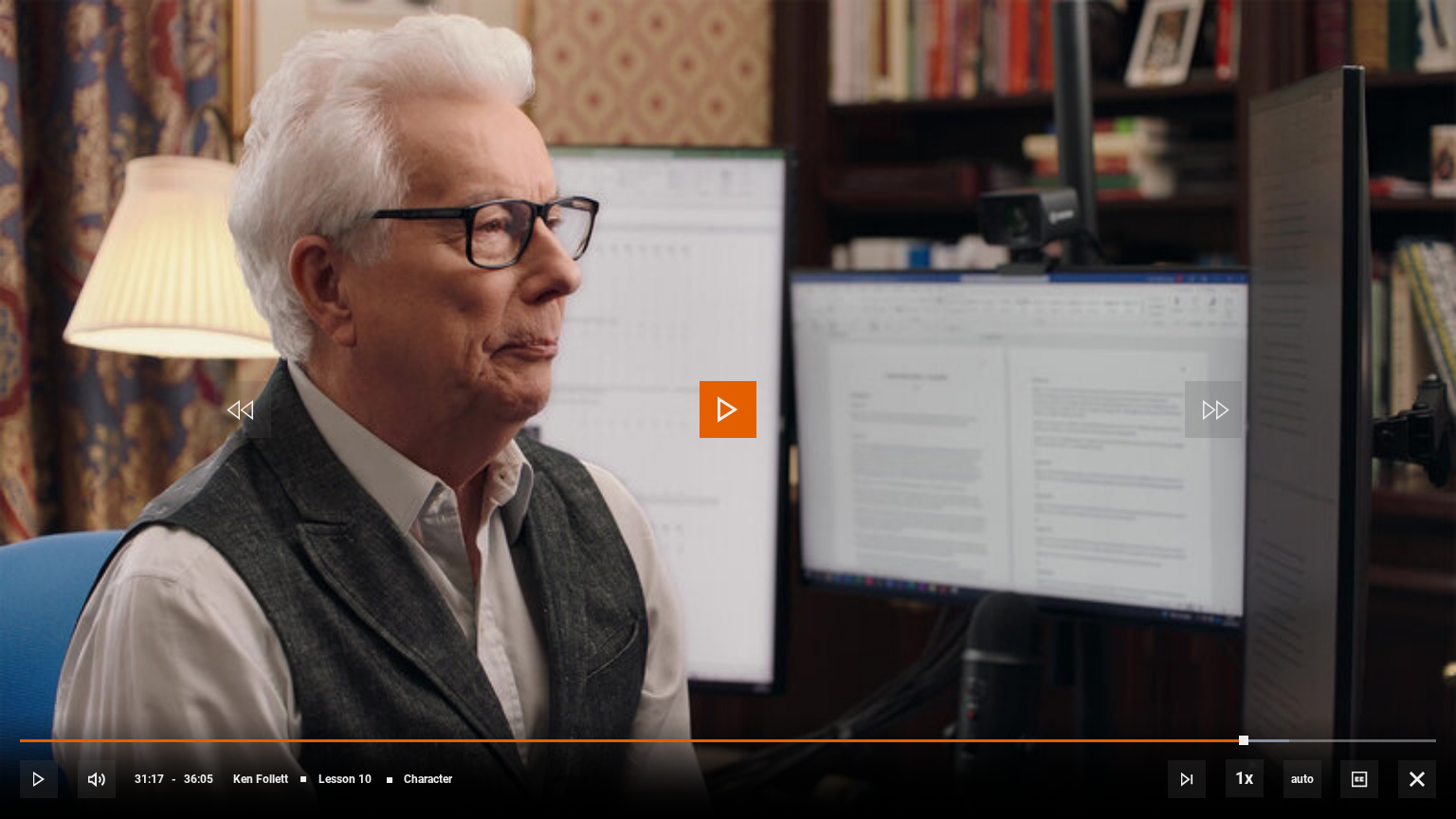 click at bounding box center [728, 410] 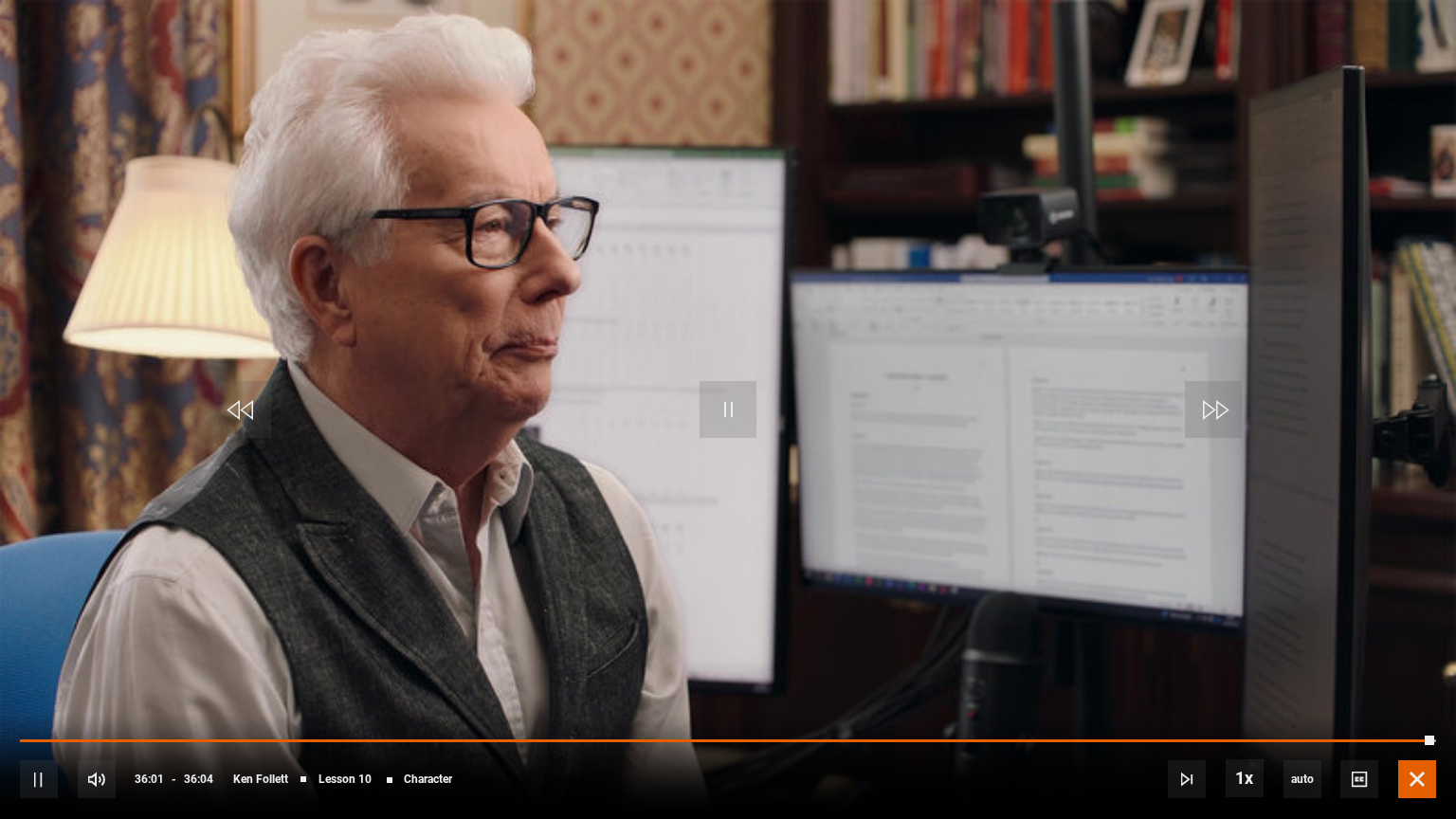 click at bounding box center [1417, 779] 